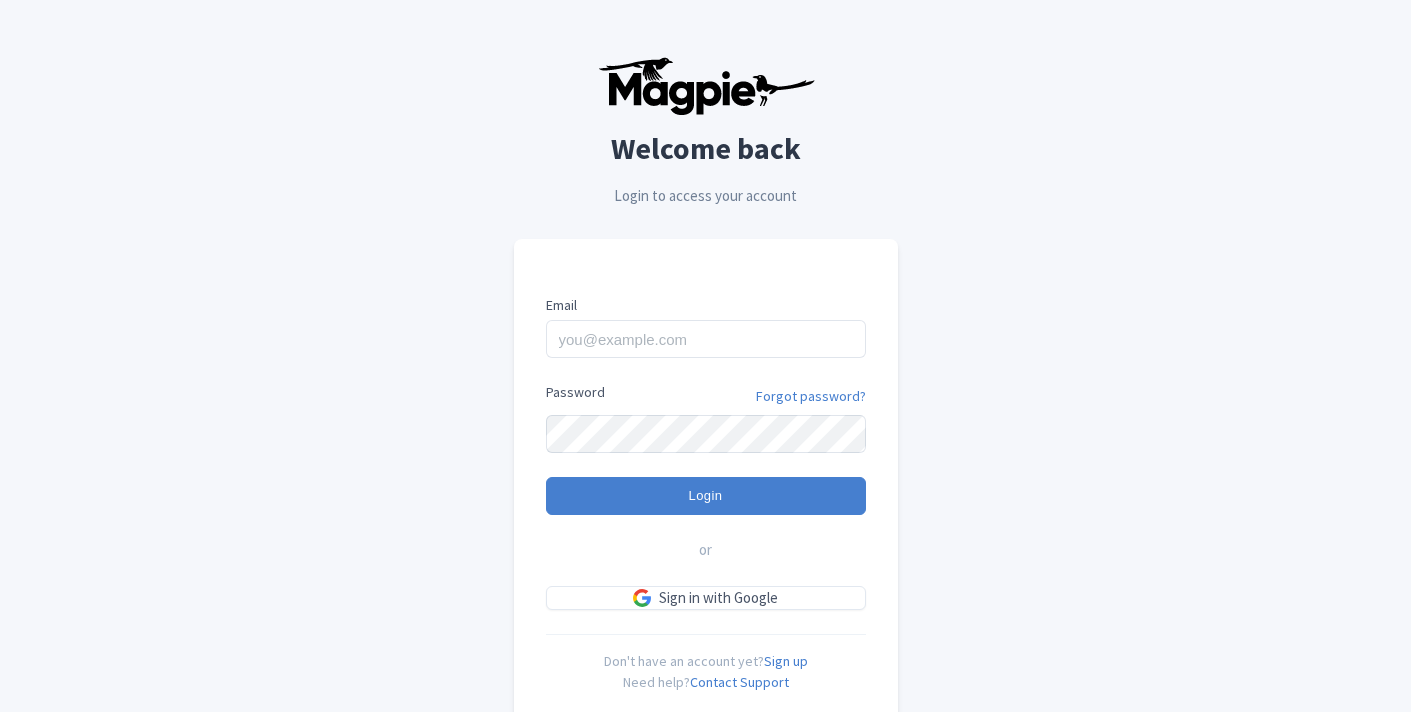 scroll, scrollTop: 0, scrollLeft: 0, axis: both 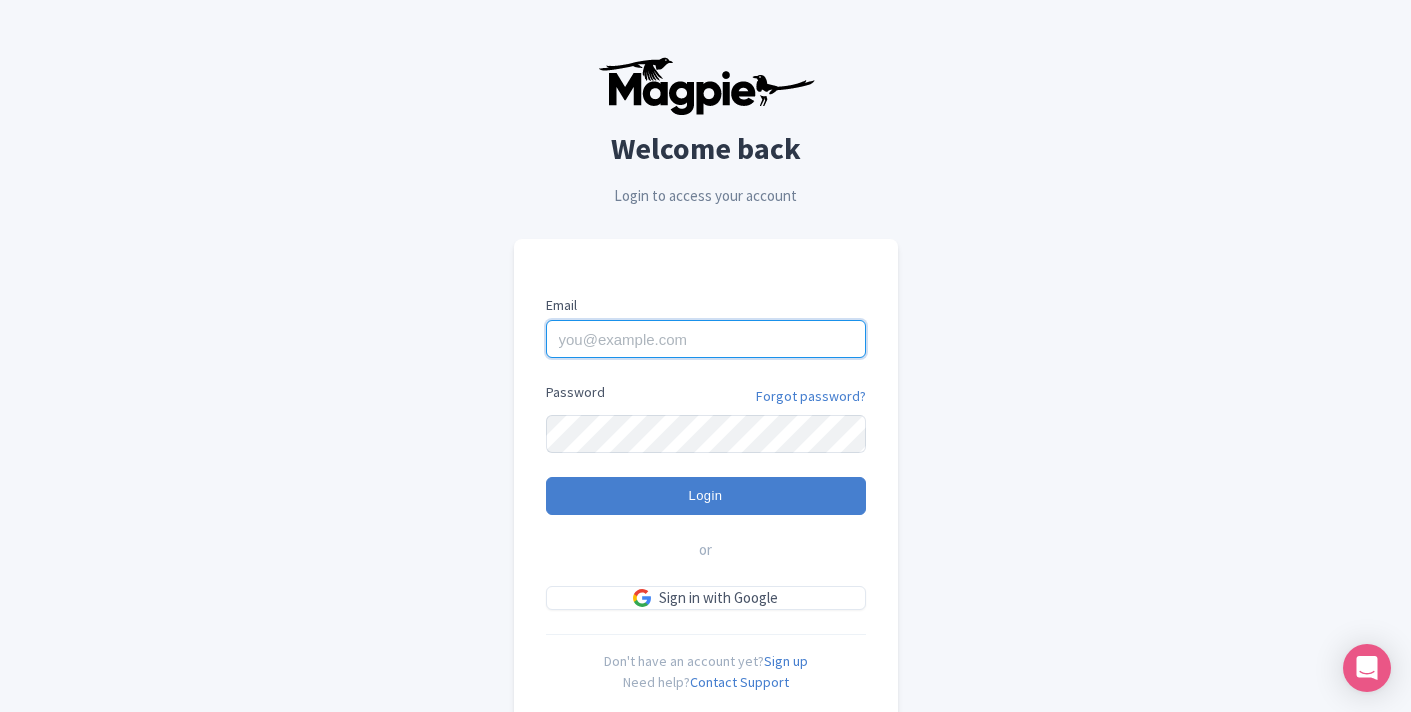 click on "Email" at bounding box center [706, 339] 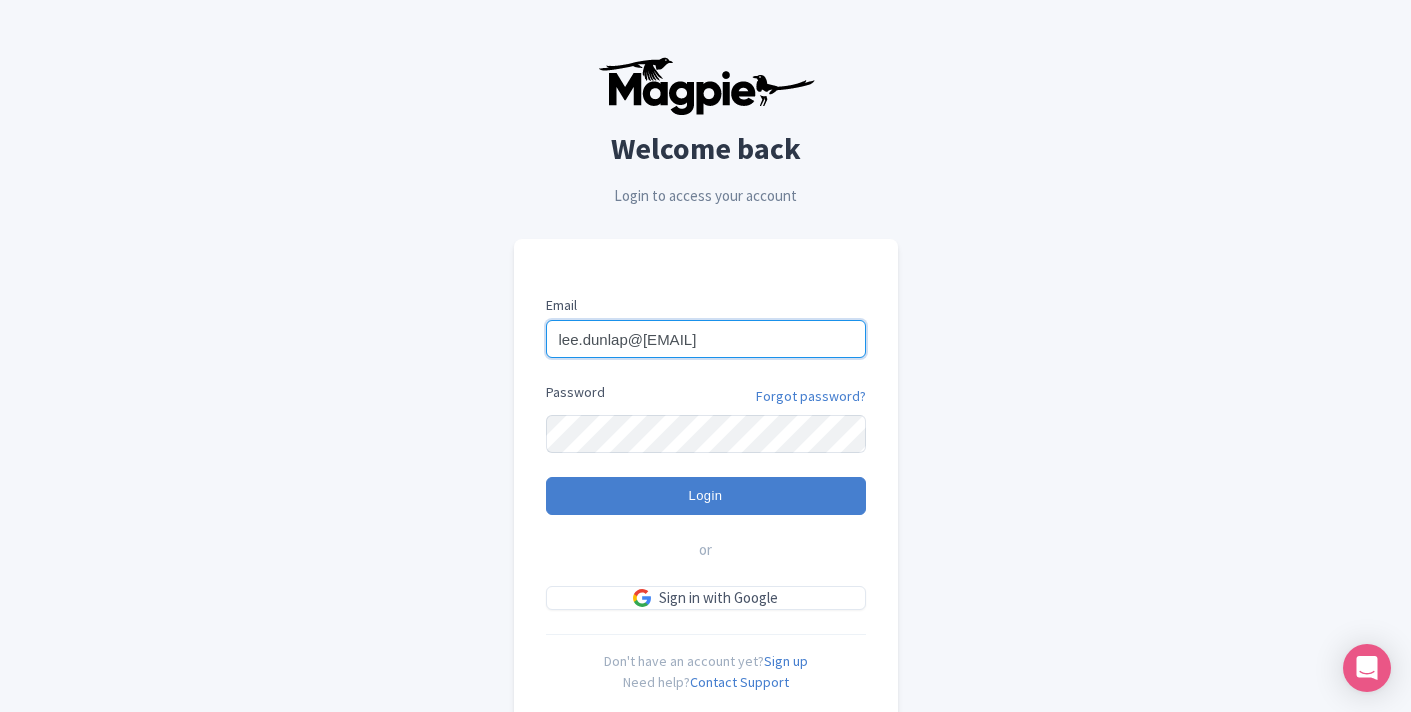 type on "lee.dunlap@intrepidtravel.com" 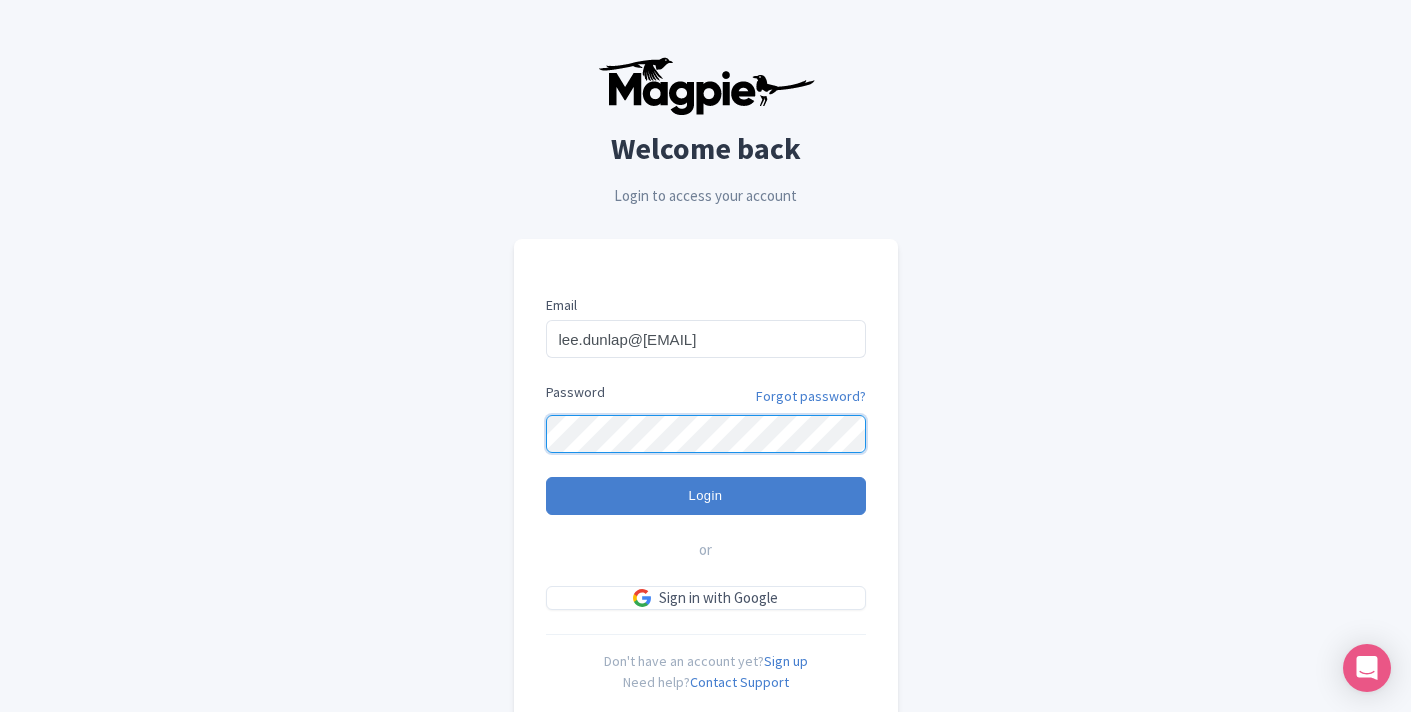click on "Login" at bounding box center (706, 496) 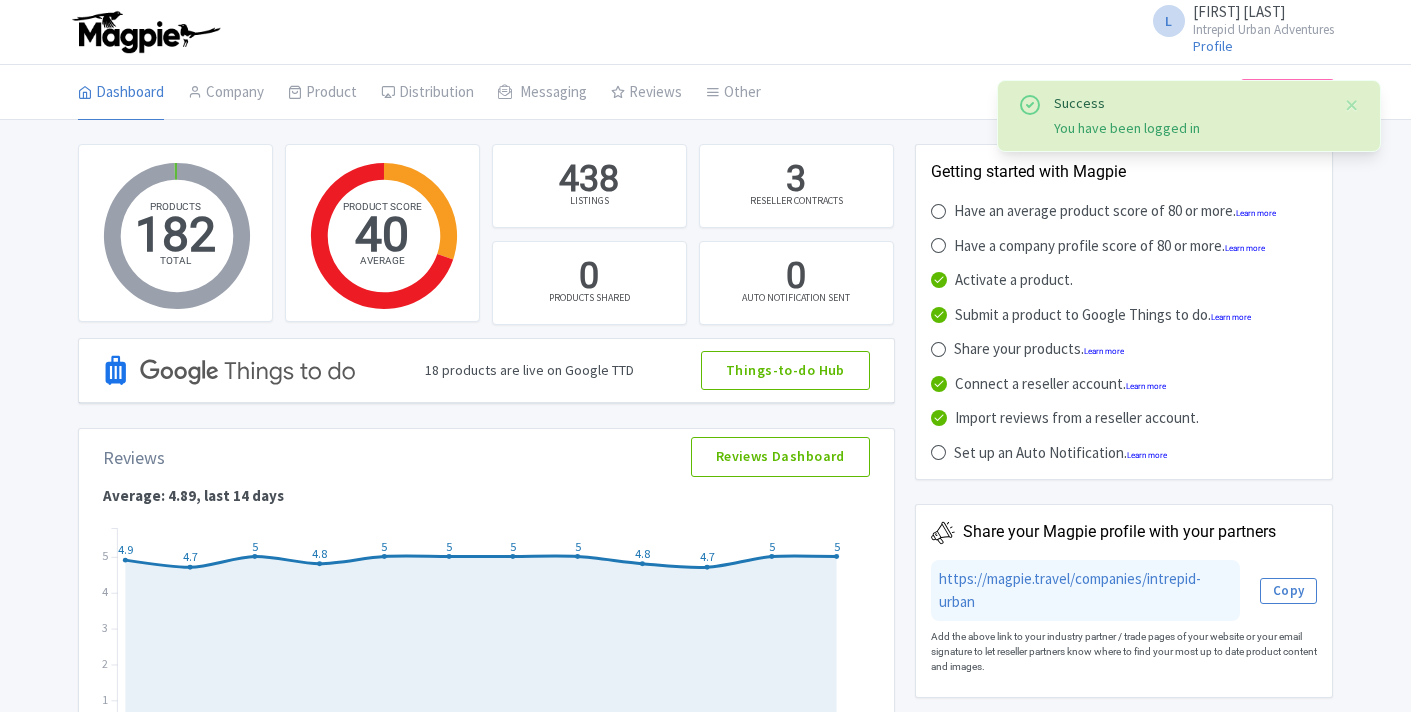 scroll, scrollTop: 0, scrollLeft: 0, axis: both 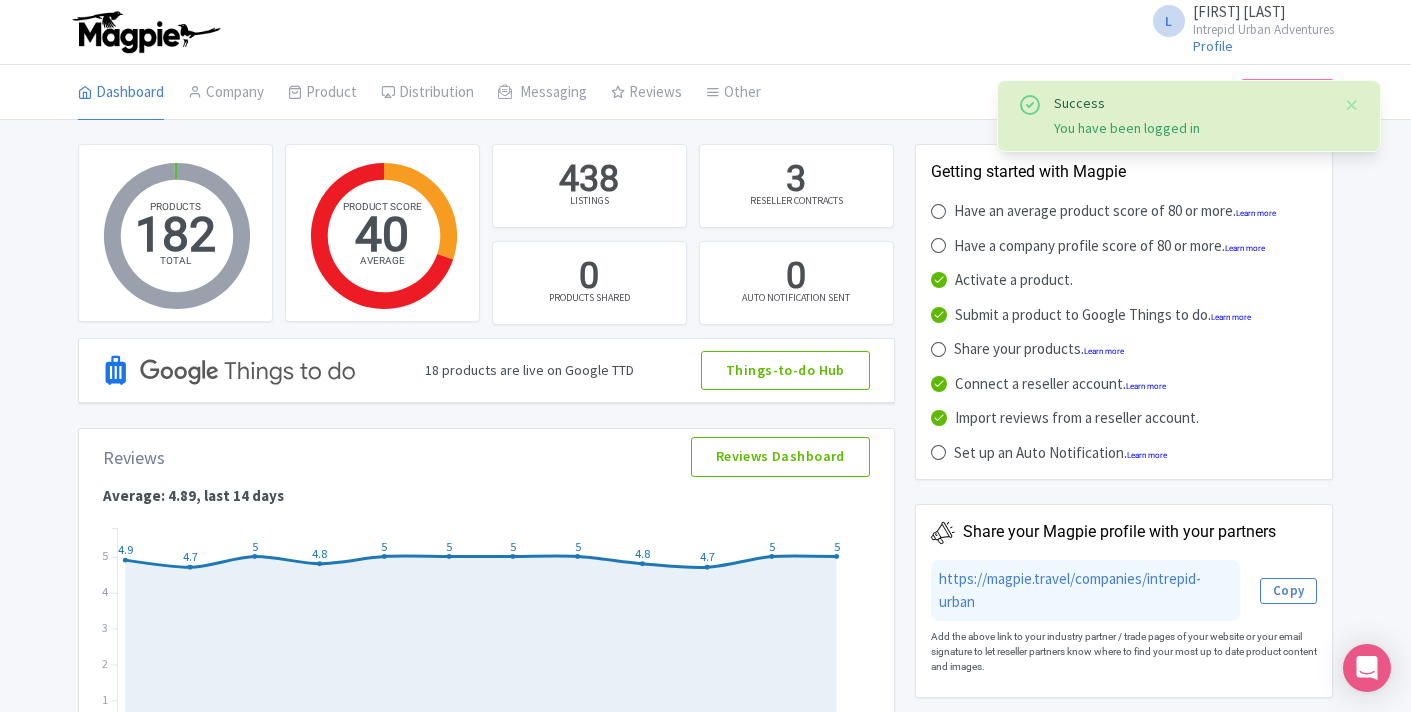click on "L
Lee Dunlap
Intrepid Urban Adventures
Profile
Users
Settings
Sign out
Dashboard
Company
Product
My Products
Image Library
Rate Sheets
Distribution
Manage Resellers
Manage Contacts
Product Listings
Listings Optimizer
Affiliate
Promotions
Messaging
Outbox
New Announcement
Manage Message Templates
Reviews
Review Dashboard
Manage
Analytics
Tools
Other
Help Documents
Connections
View All Magpie Products
Magpie Pricing
Subscription
Enterprise Information
Email
Contact Support
Upgrade
Premium
Up to 10 Products
$69
Premium Plus
Up to 50 Products
$119
Enterprise
Request a quote
Success
You have been logged in
PRODUCTS
182
TOTAL" at bounding box center [705, 560] 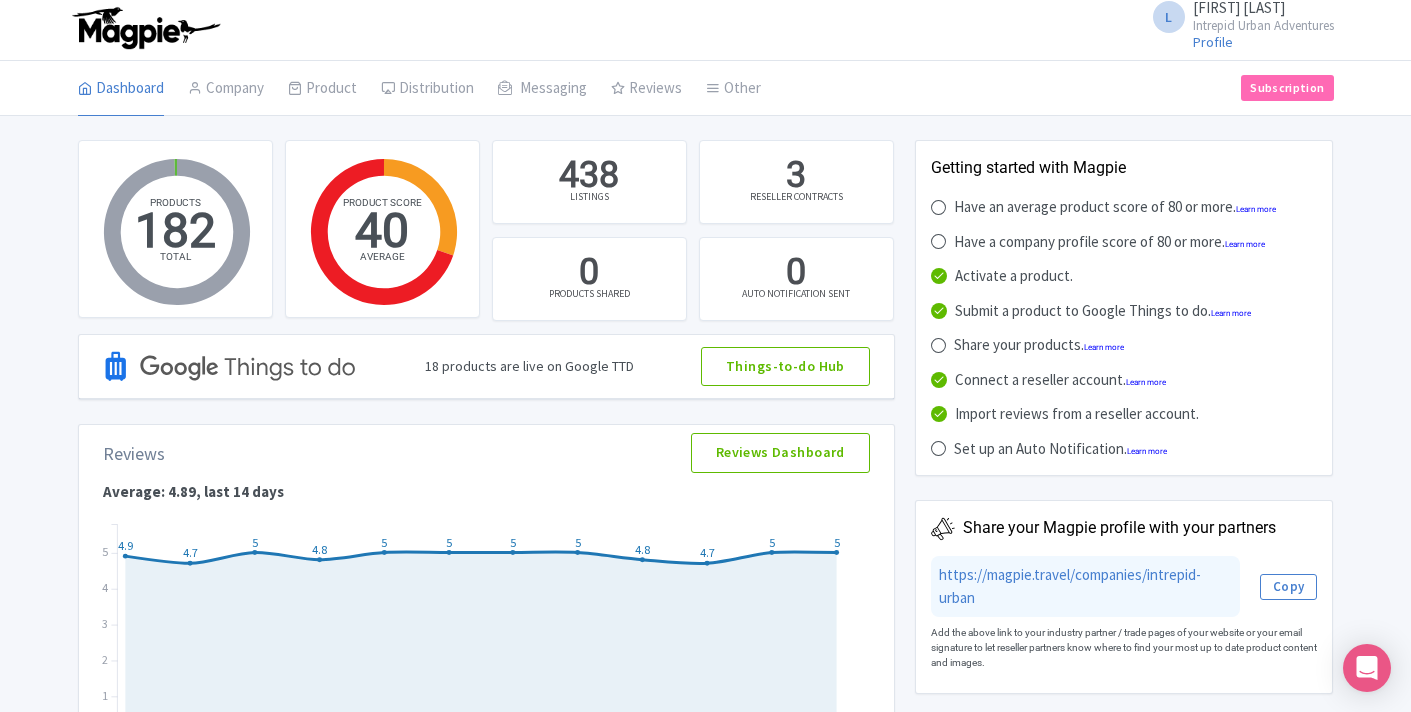 scroll, scrollTop: 0, scrollLeft: 0, axis: both 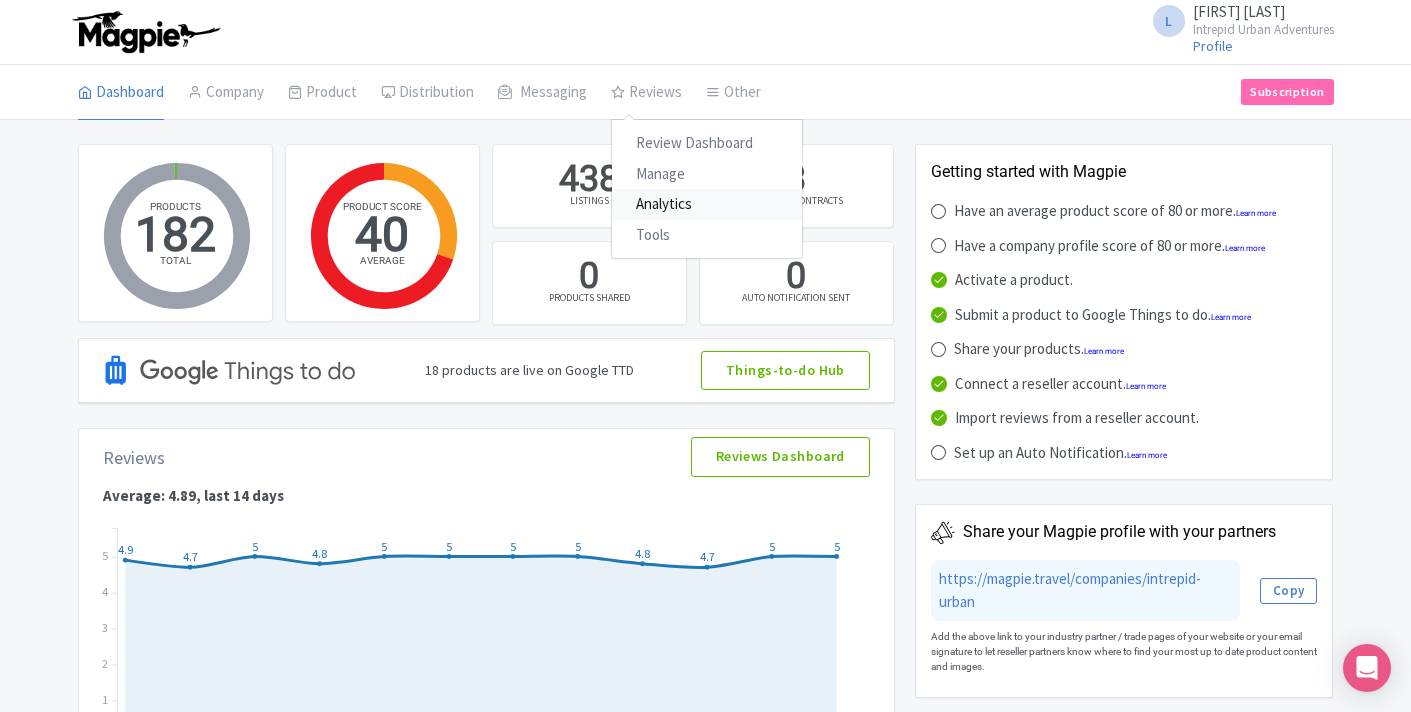 click on "Analytics" at bounding box center [707, 204] 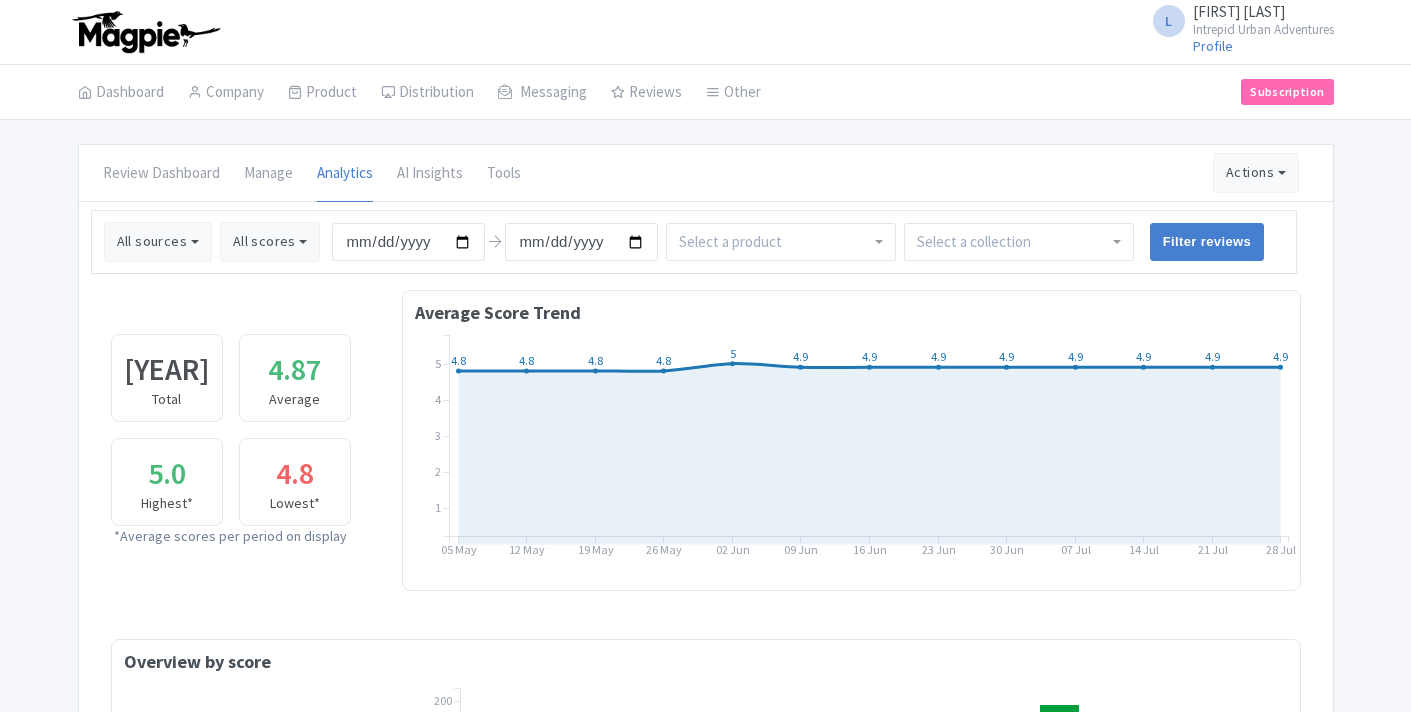 scroll, scrollTop: 0, scrollLeft: 0, axis: both 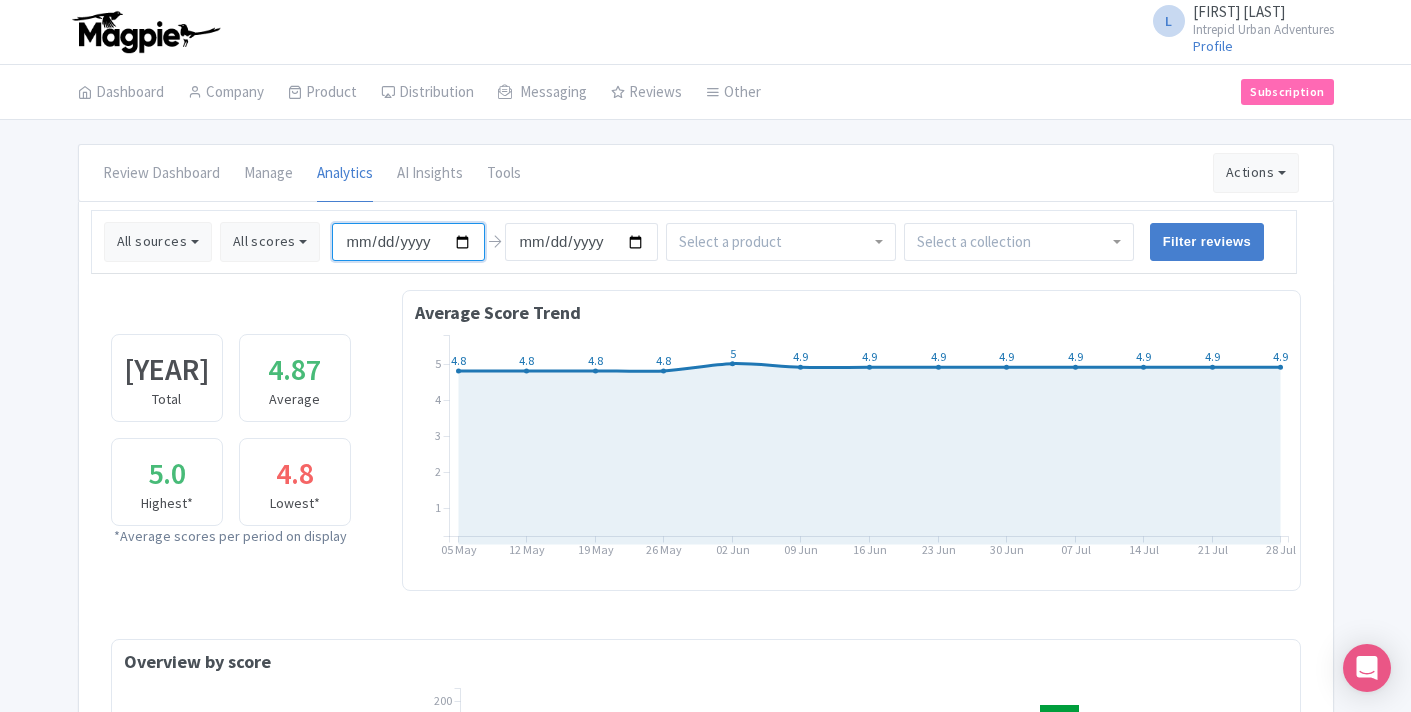 click on "2025-05-05" at bounding box center (408, 242) 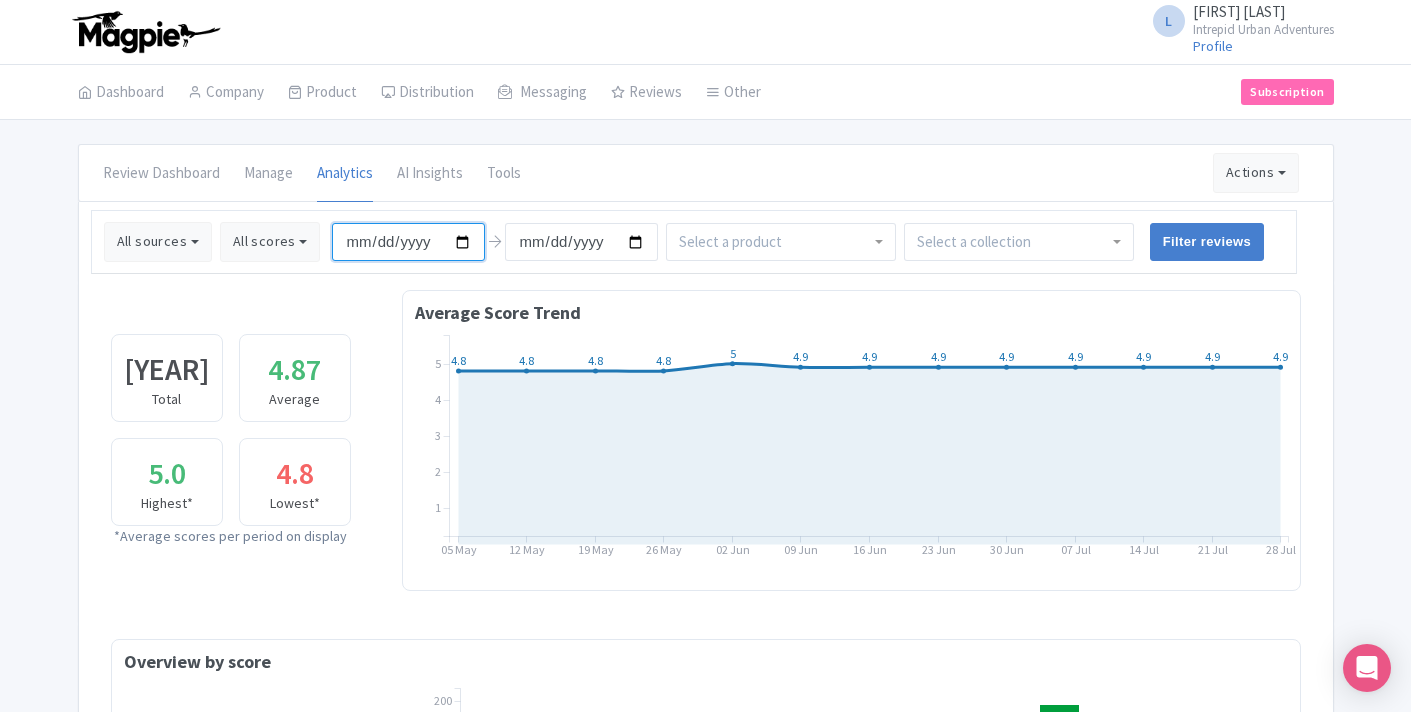 type on "[DATE]" 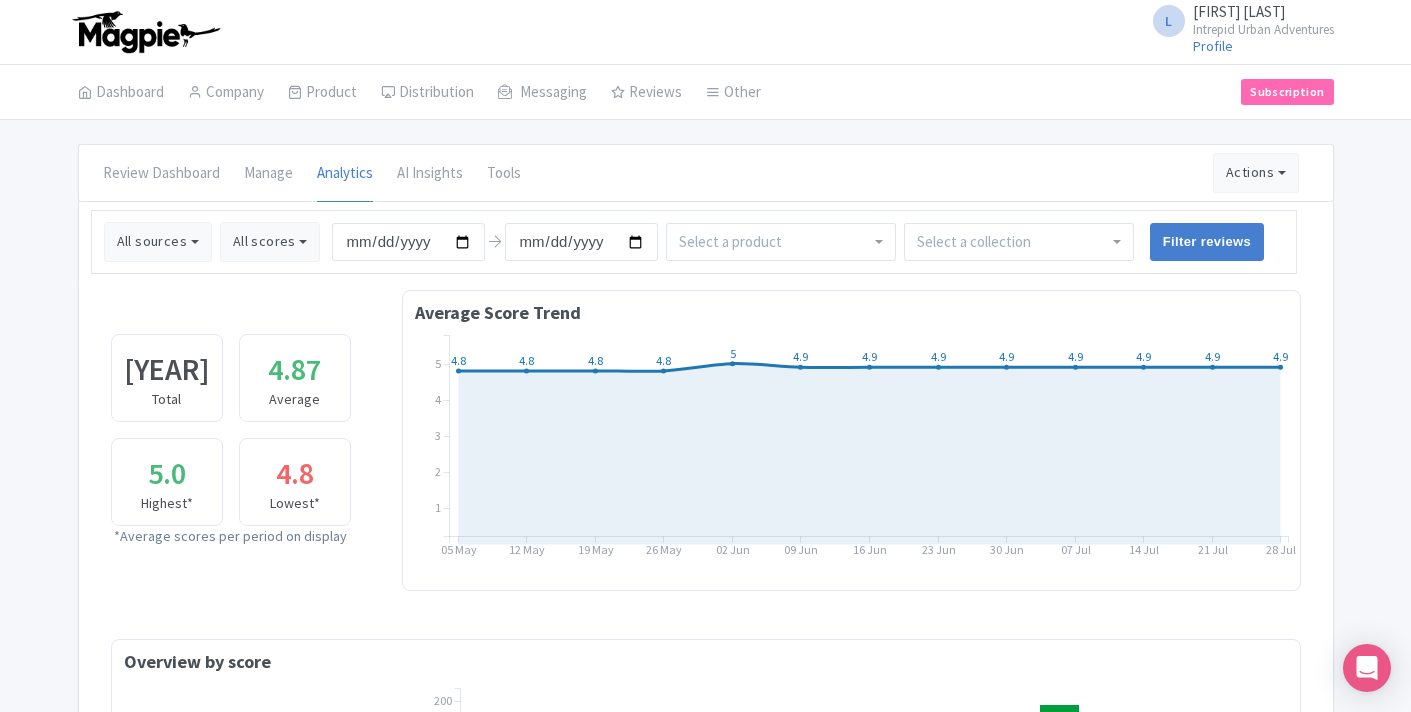 click on "Filter reviews" at bounding box center [1207, 242] 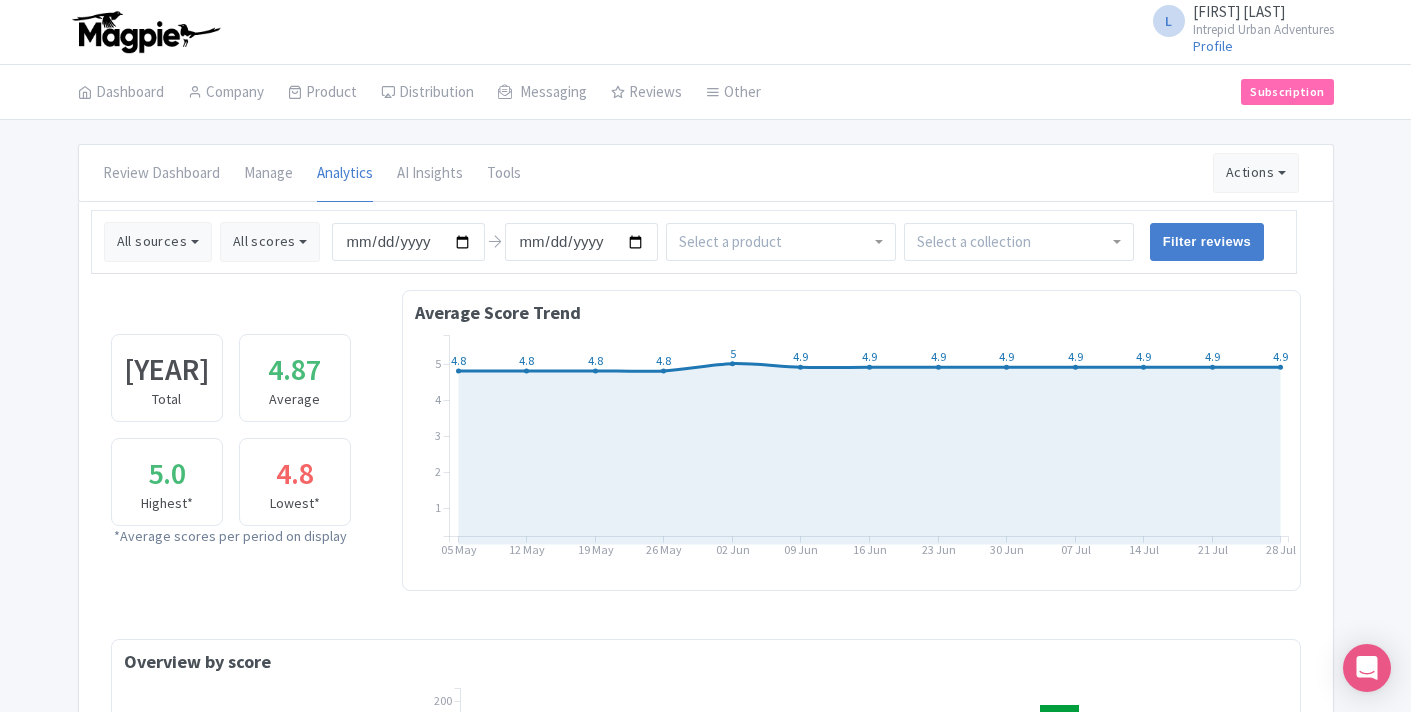 click at bounding box center [976, 242] 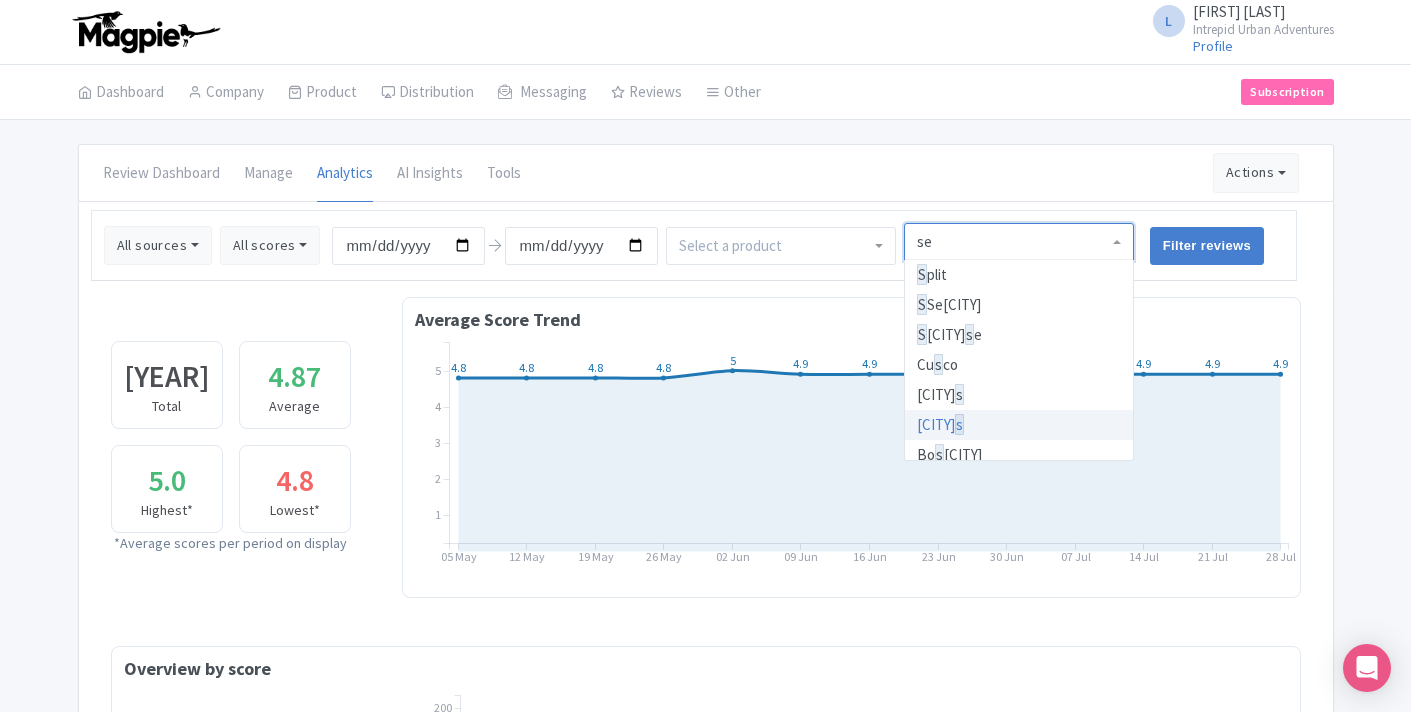 type on "sea" 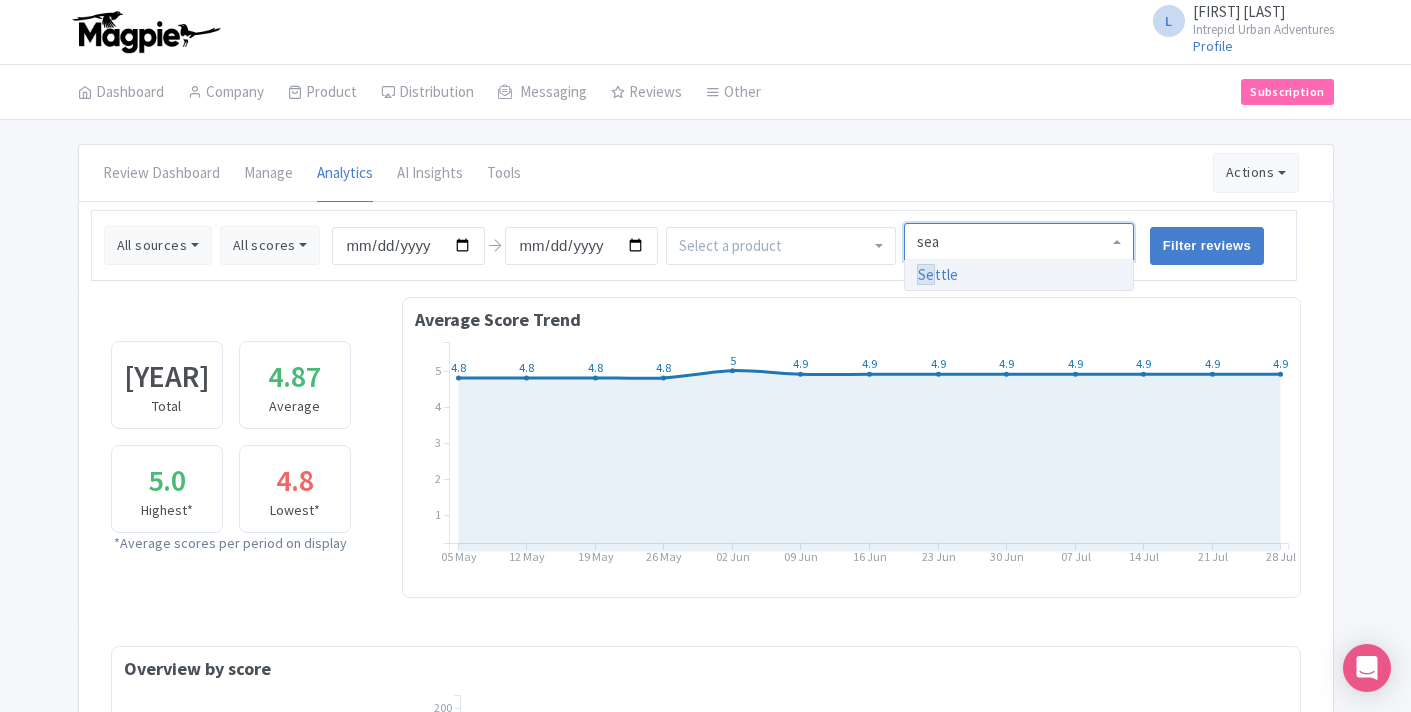 type 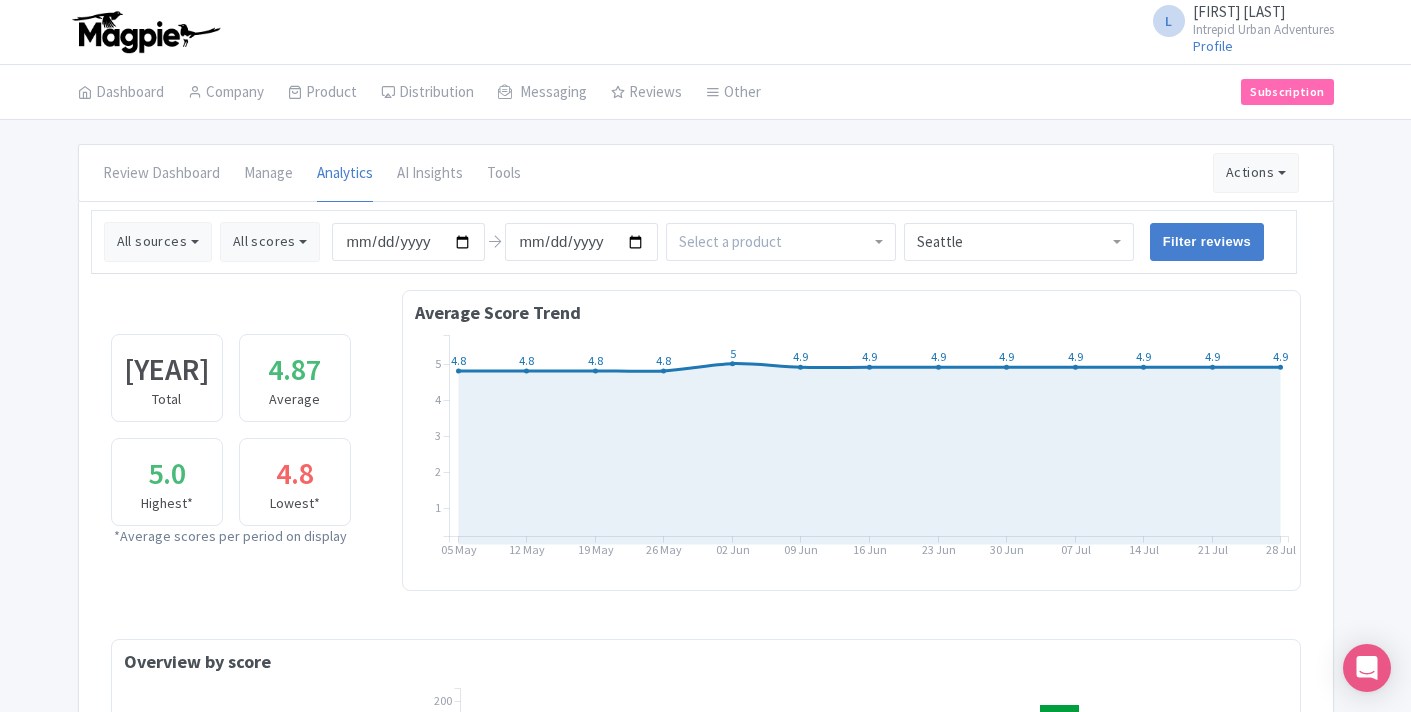 scroll, scrollTop: 0, scrollLeft: 0, axis: both 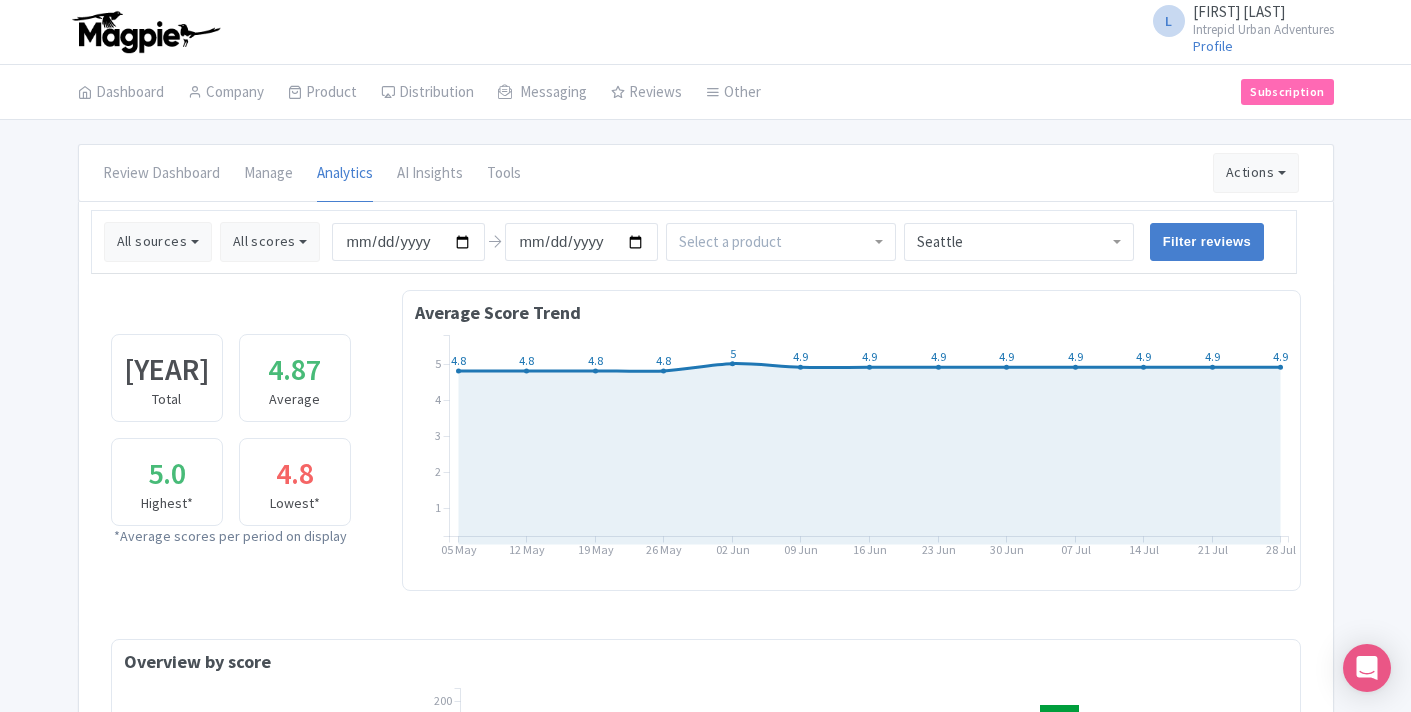 click on "Review Dashboard
Manage
Analytics
AI Insights
Tools
Actions
Import new reviews
Download Reviews
Manage Review Responder tool" at bounding box center [706, 173] 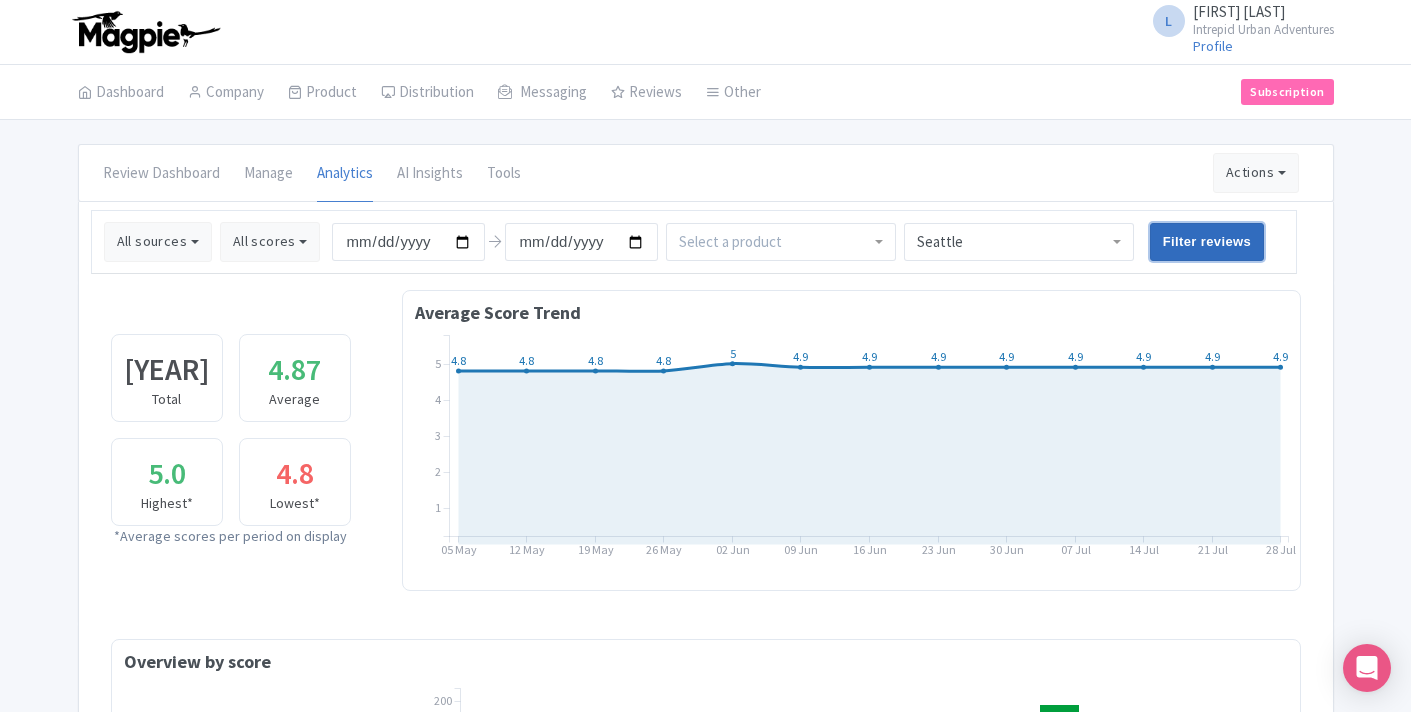 click on "Filter reviews" at bounding box center [1207, 242] 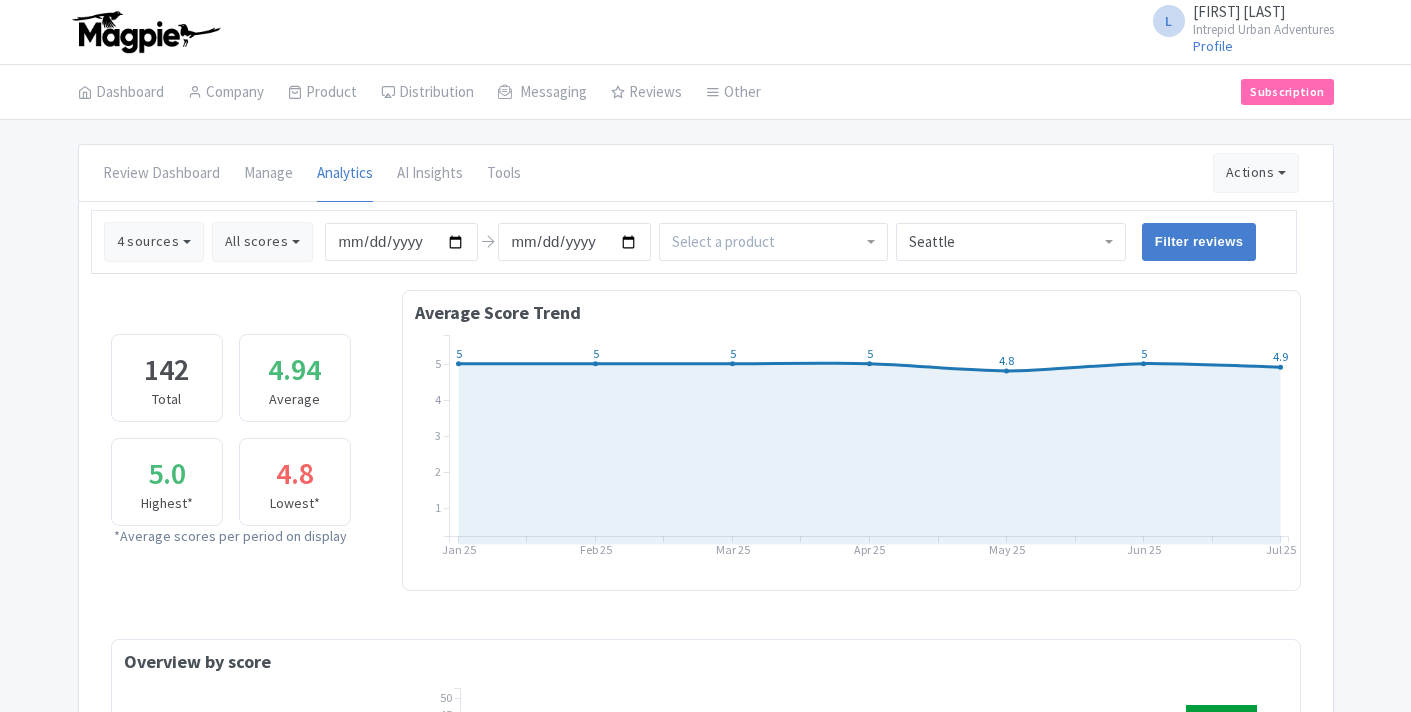scroll, scrollTop: 0, scrollLeft: 0, axis: both 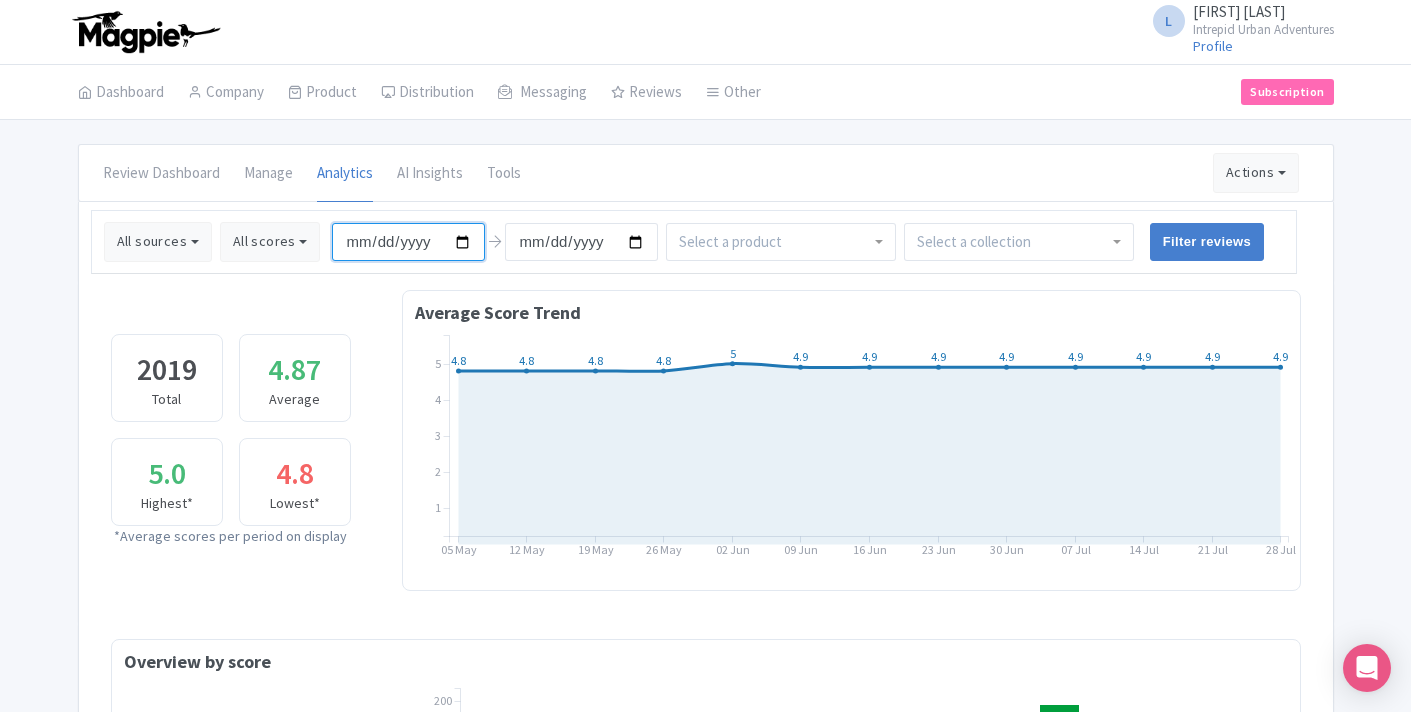 click on "2025-05-05" at bounding box center [408, 242] 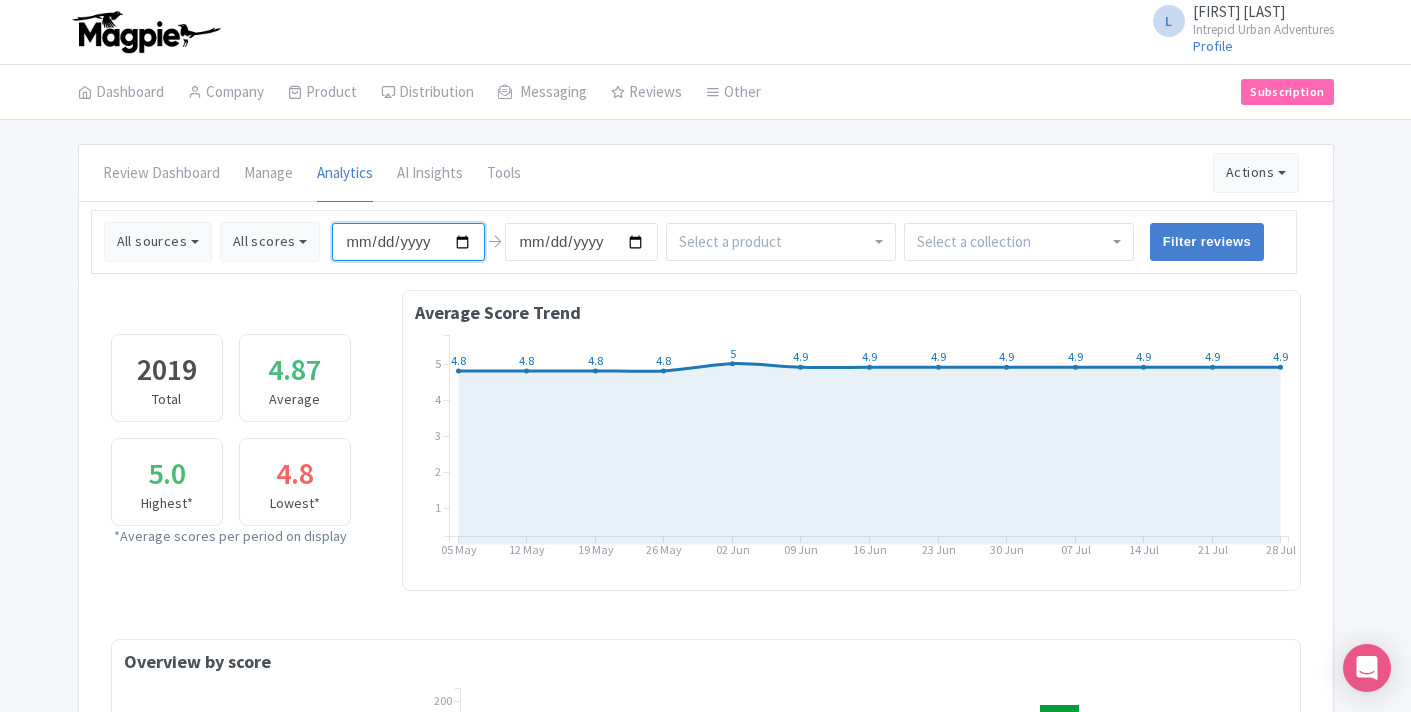 type on "2025-01-01" 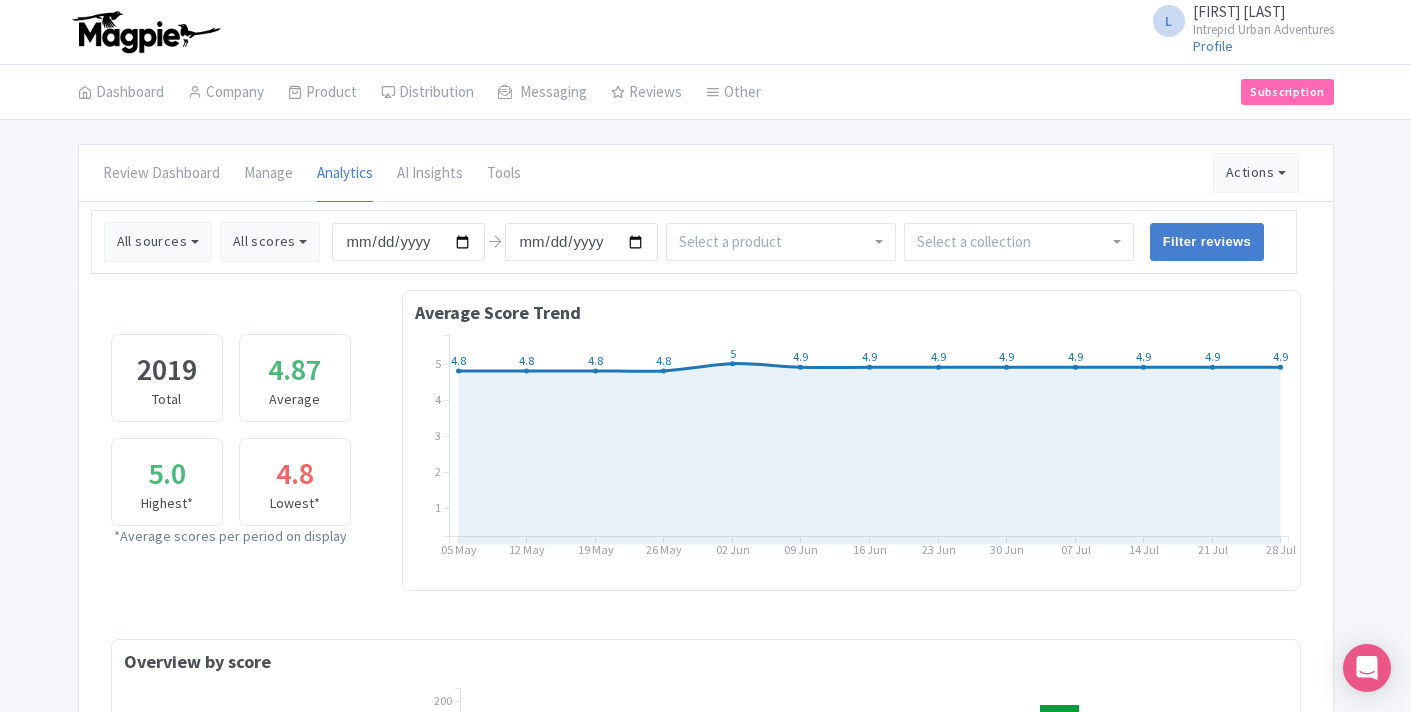 click at bounding box center (1019, 242) 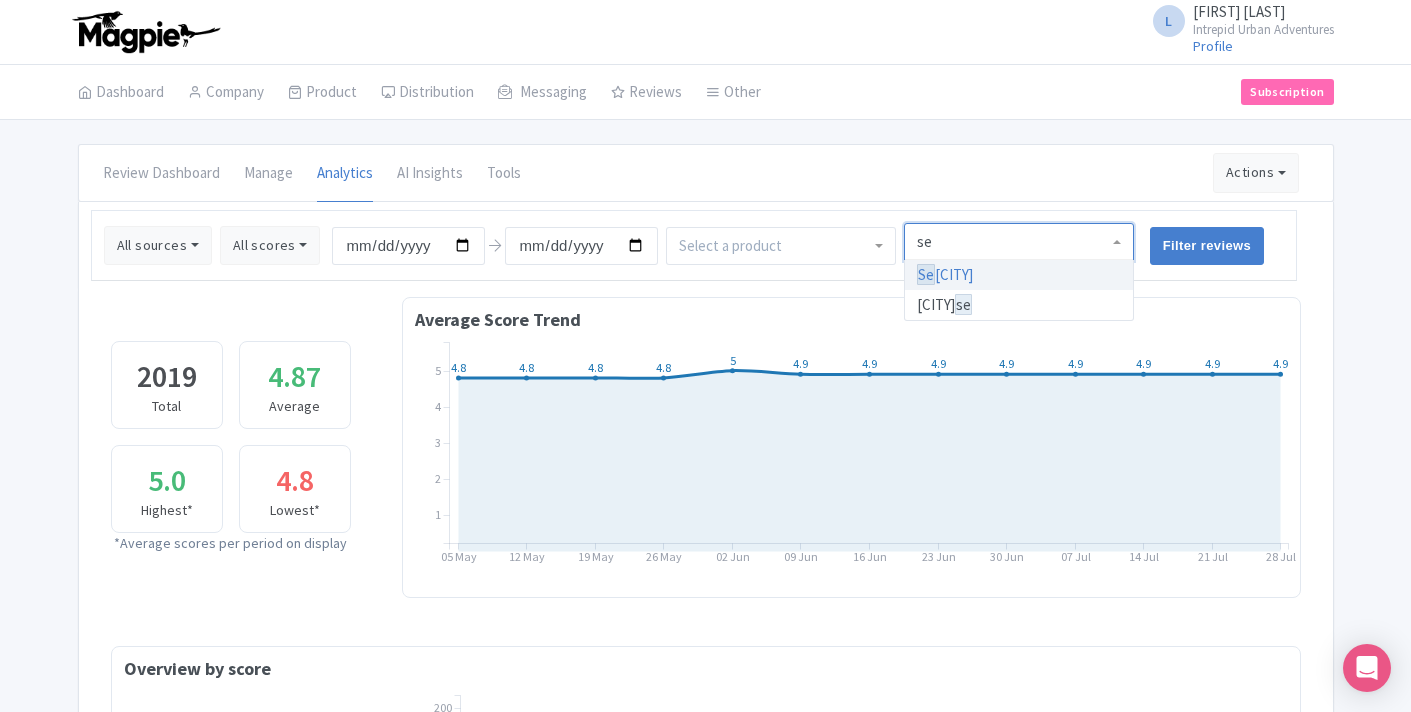 type on "sea" 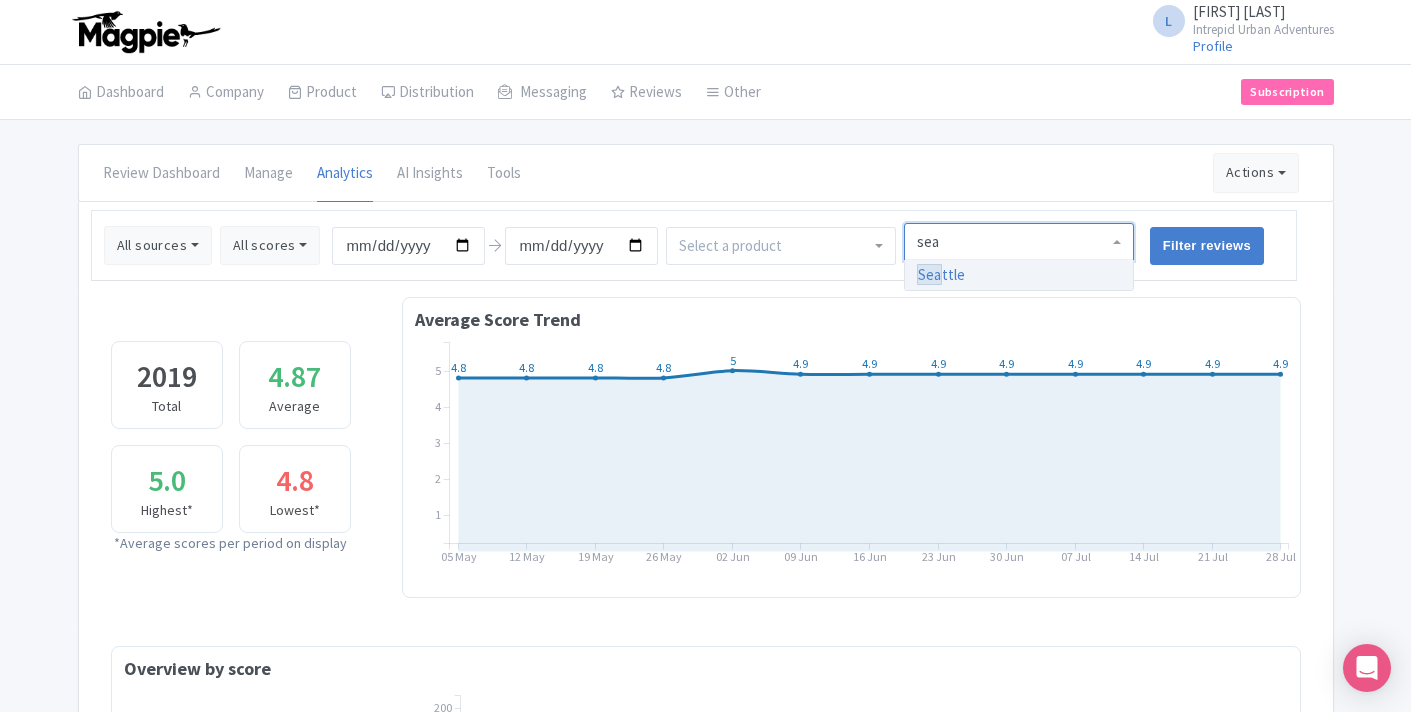 type 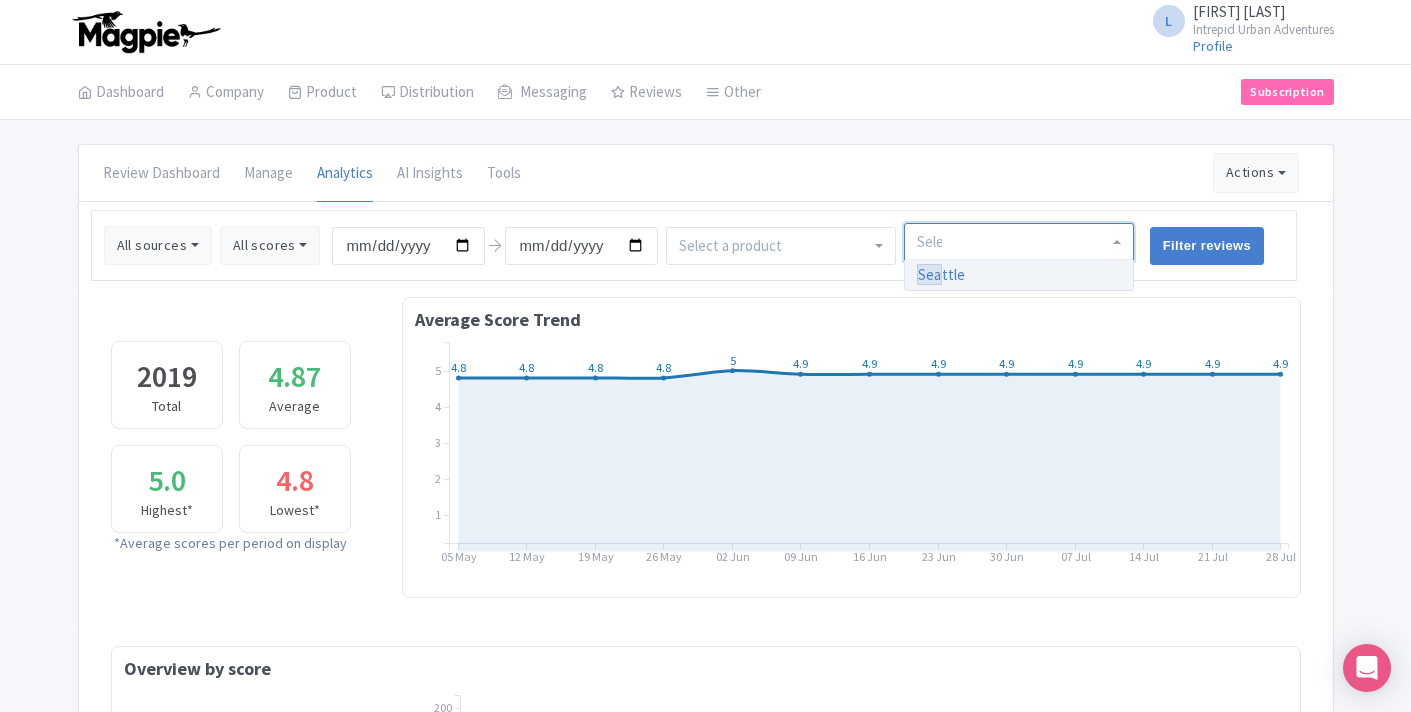 scroll, scrollTop: 0, scrollLeft: 0, axis: both 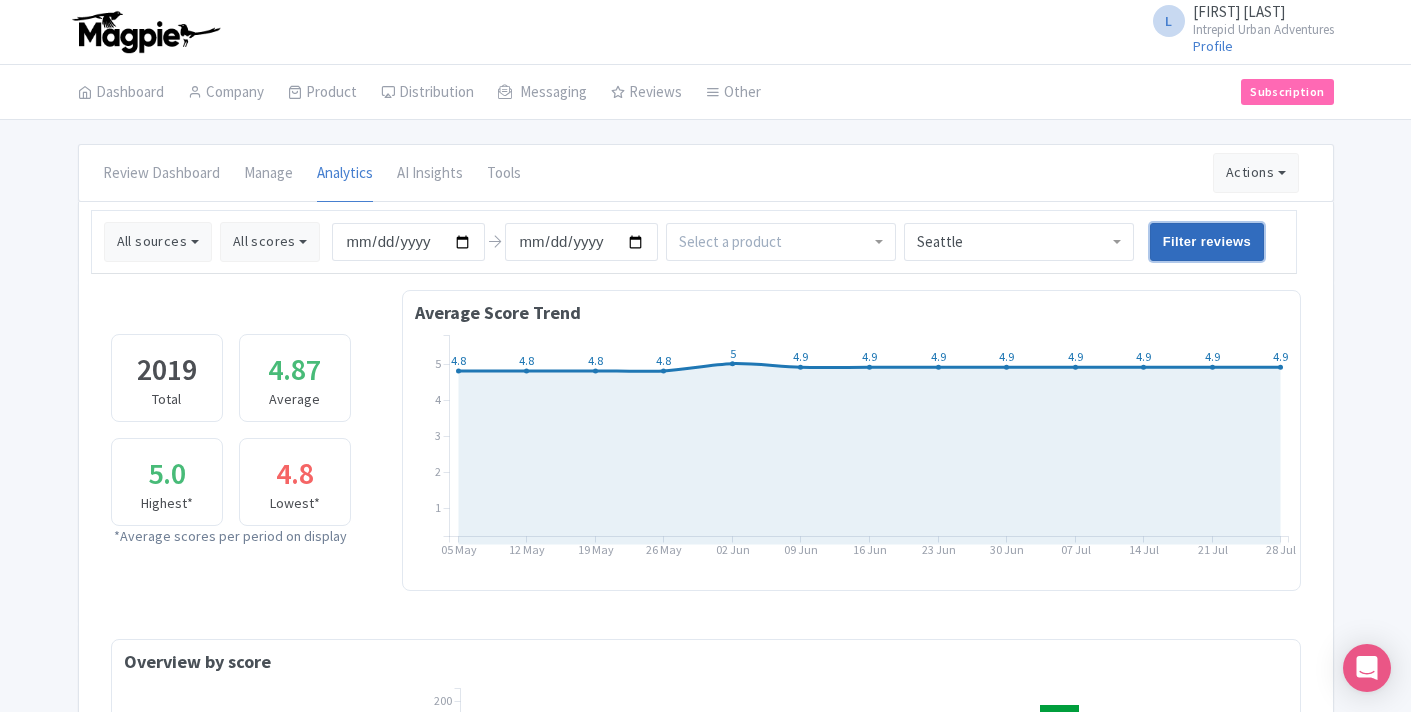 click on "Filter reviews" at bounding box center [1207, 242] 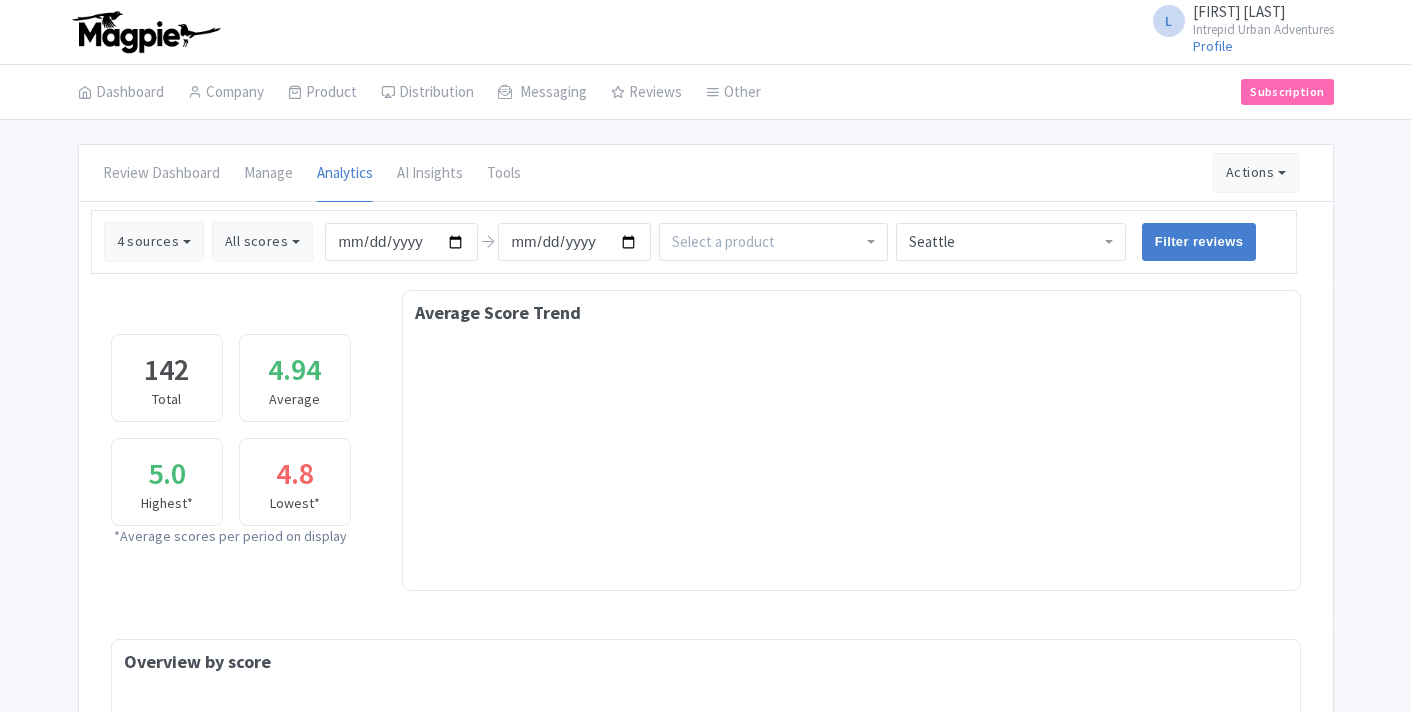 scroll, scrollTop: 0, scrollLeft: 0, axis: both 